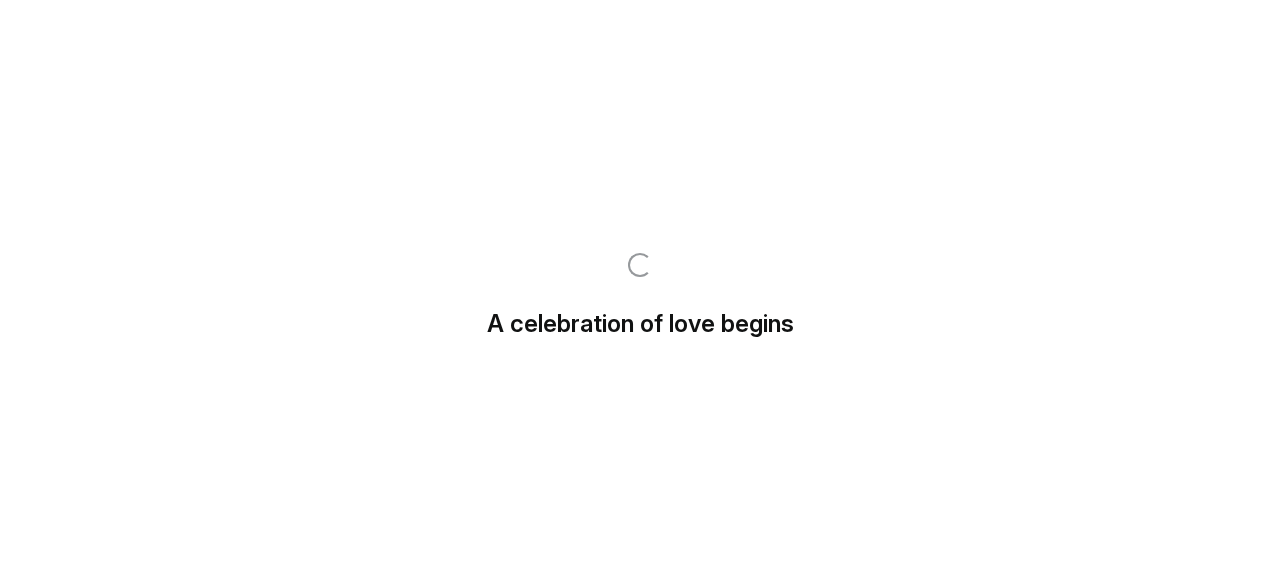 scroll, scrollTop: 0, scrollLeft: 0, axis: both 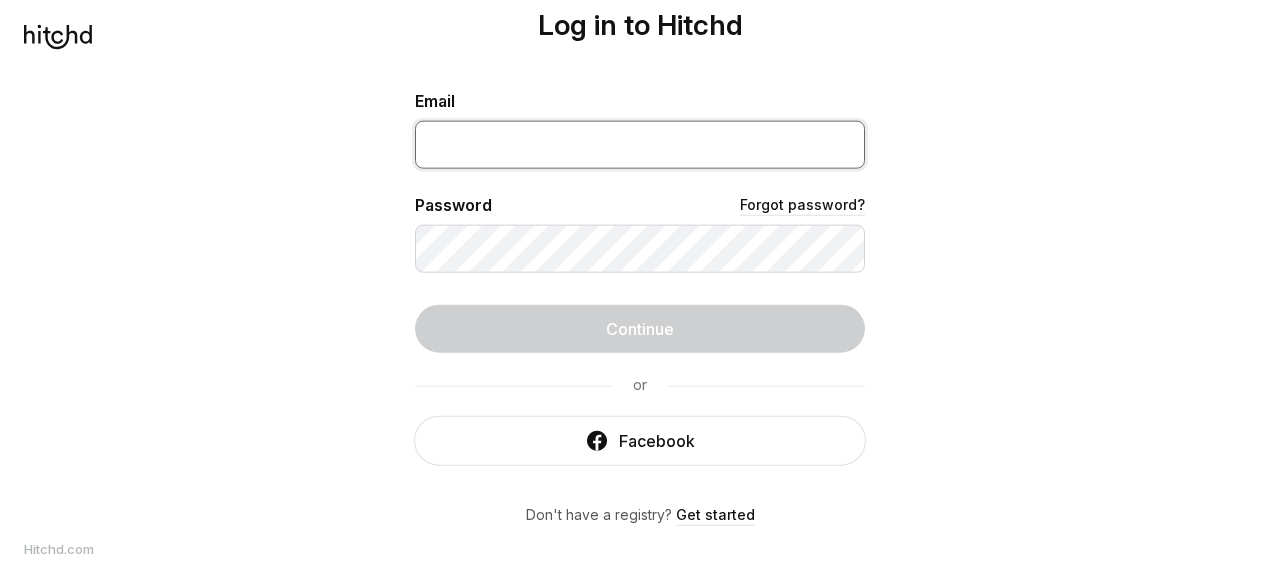 click at bounding box center [640, 144] 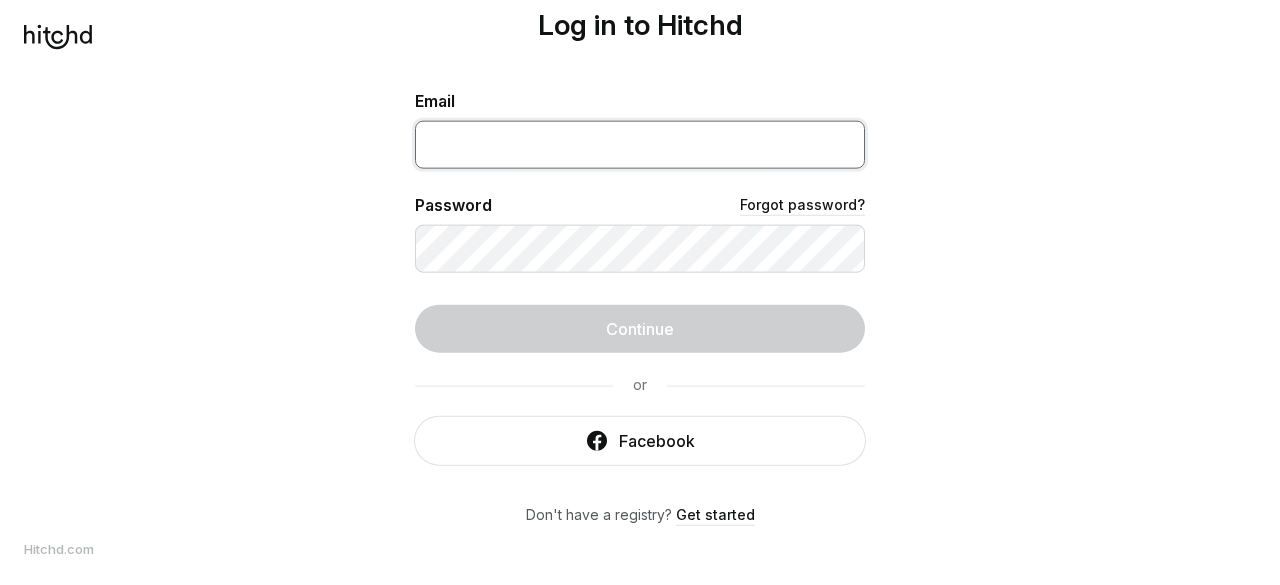 type on "[EMAIL]" 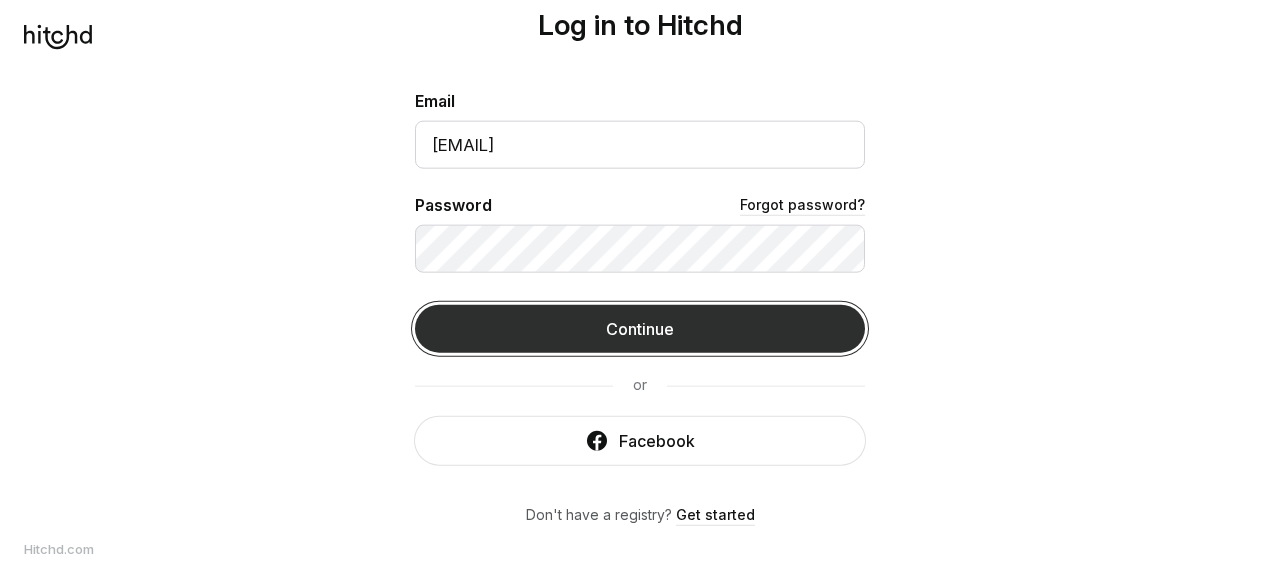 click on "Continue" at bounding box center [640, 328] 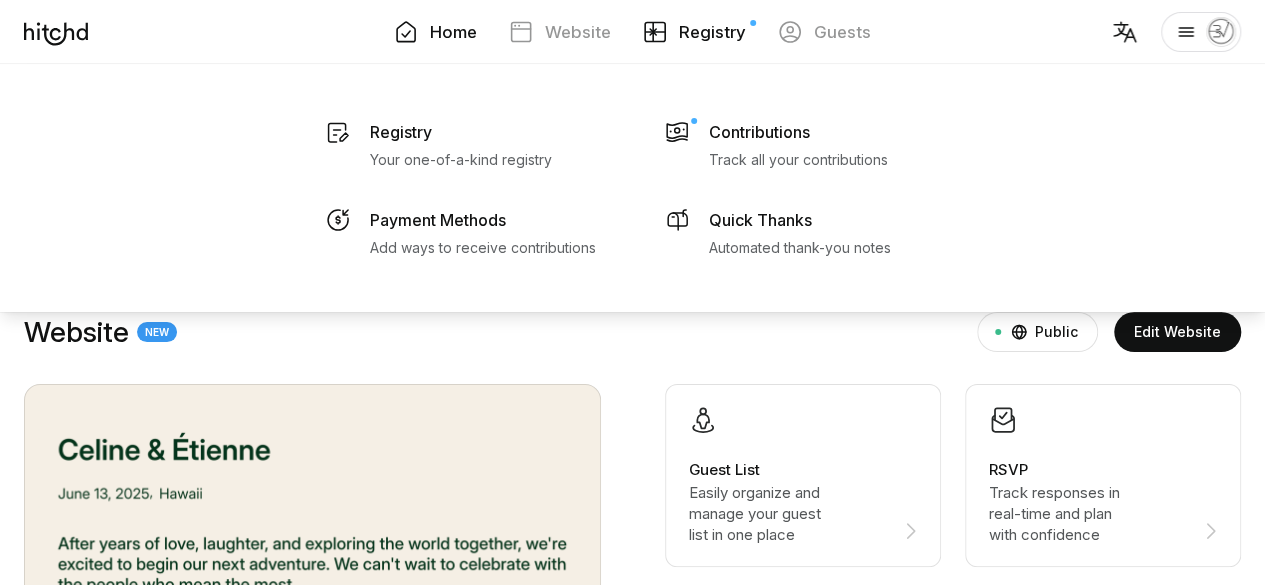 click on "Registry" at bounding box center (712, 32) 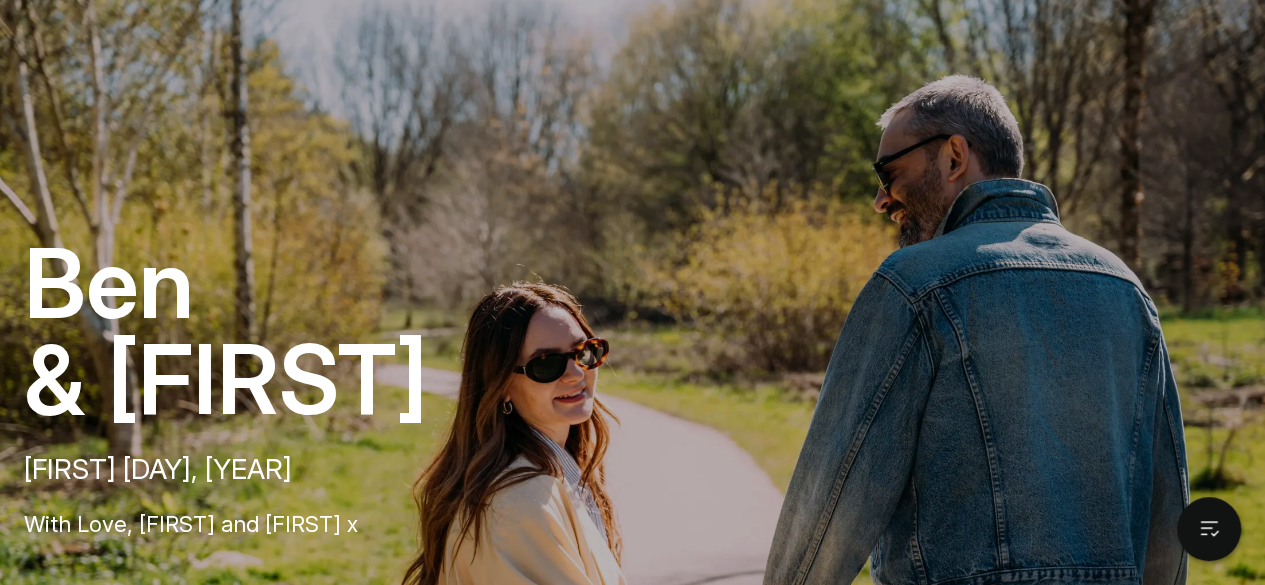 scroll, scrollTop: 0, scrollLeft: 0, axis: both 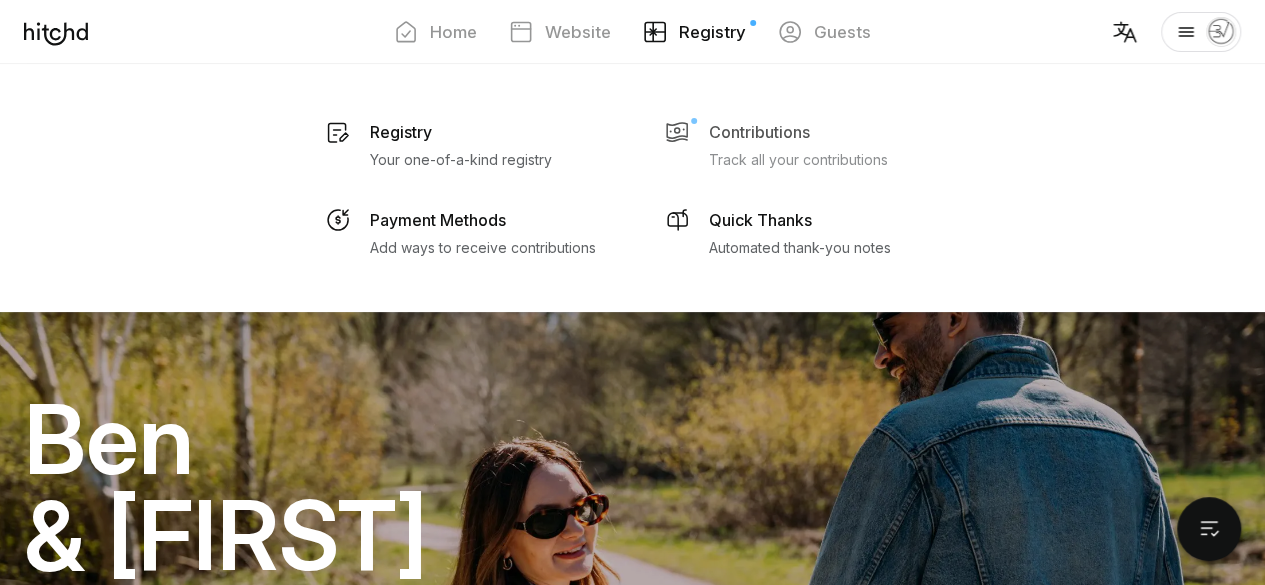 click on "Contributions" at bounding box center [401, 132] 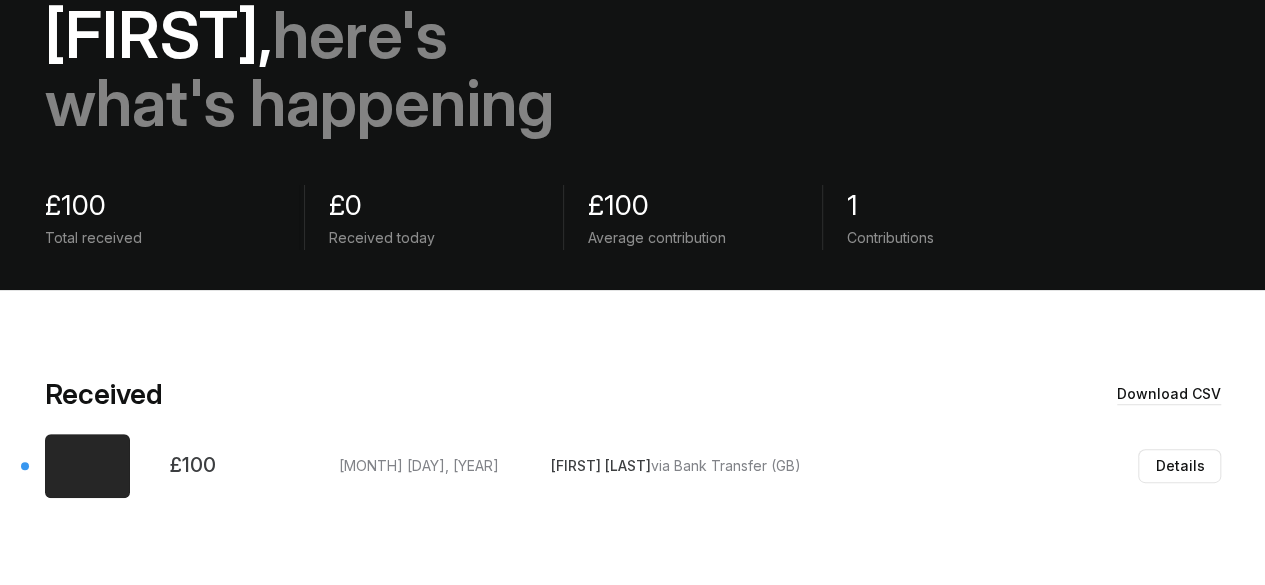 scroll, scrollTop: 142, scrollLeft: 0, axis: vertical 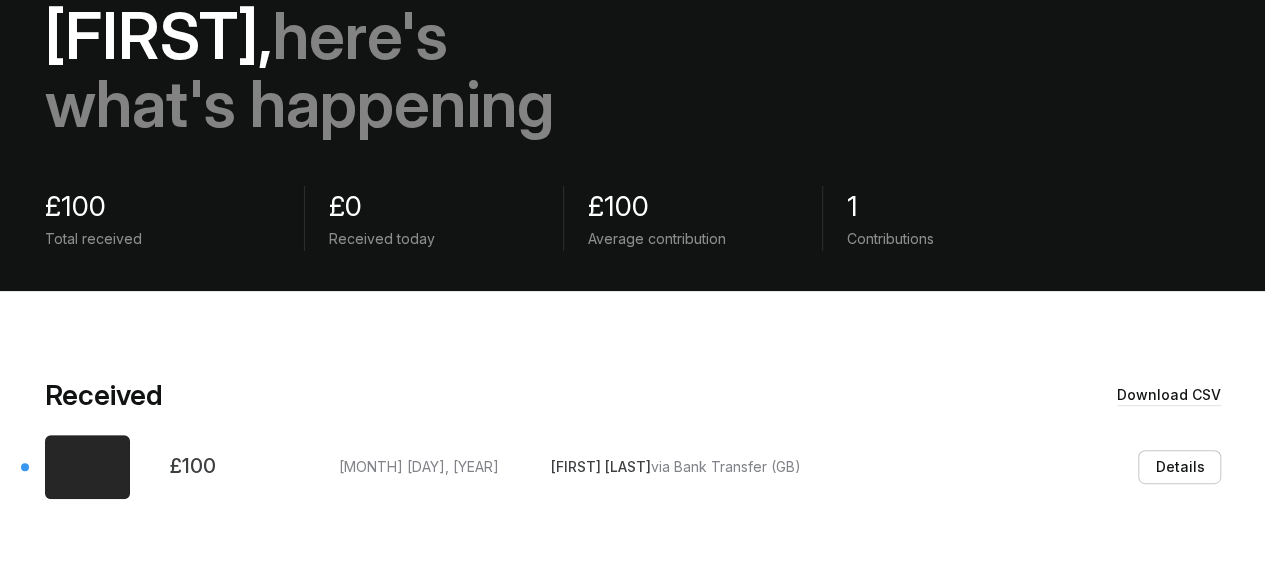 click on "Details" at bounding box center [1179, 467] 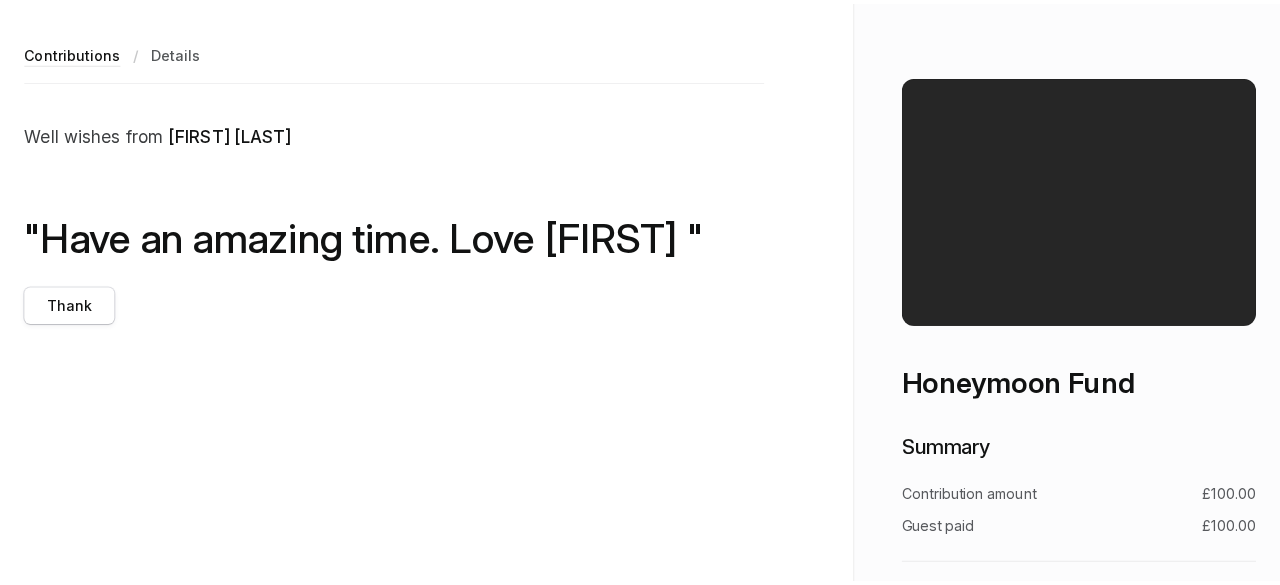scroll, scrollTop: 0, scrollLeft: 0, axis: both 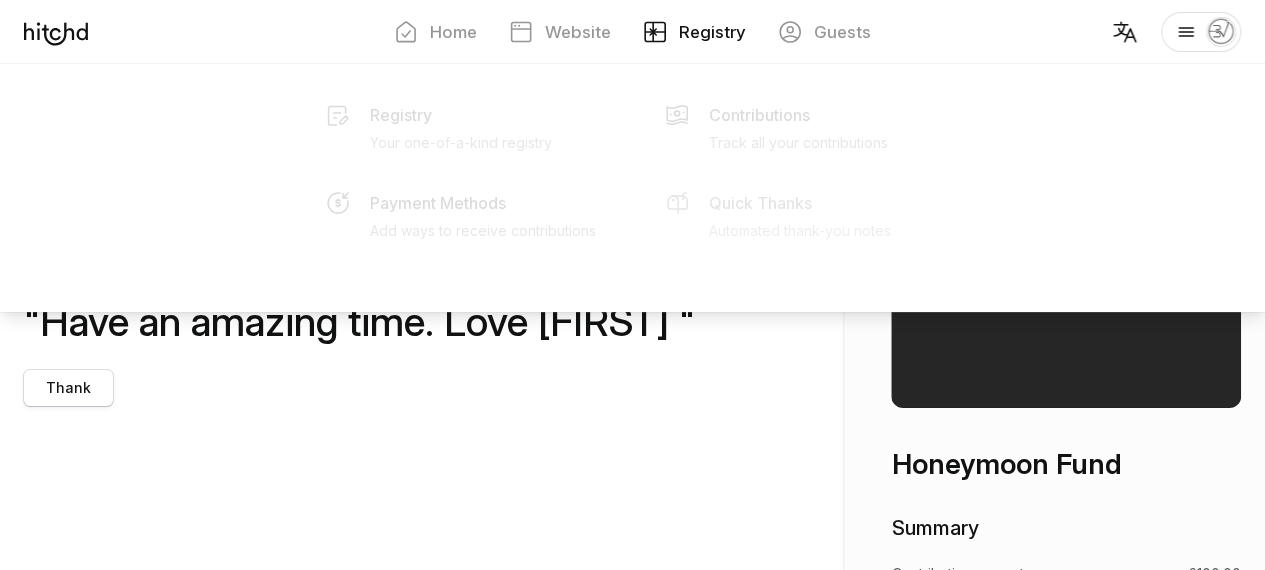 click on "Quick Thanks" at bounding box center (401, 132) 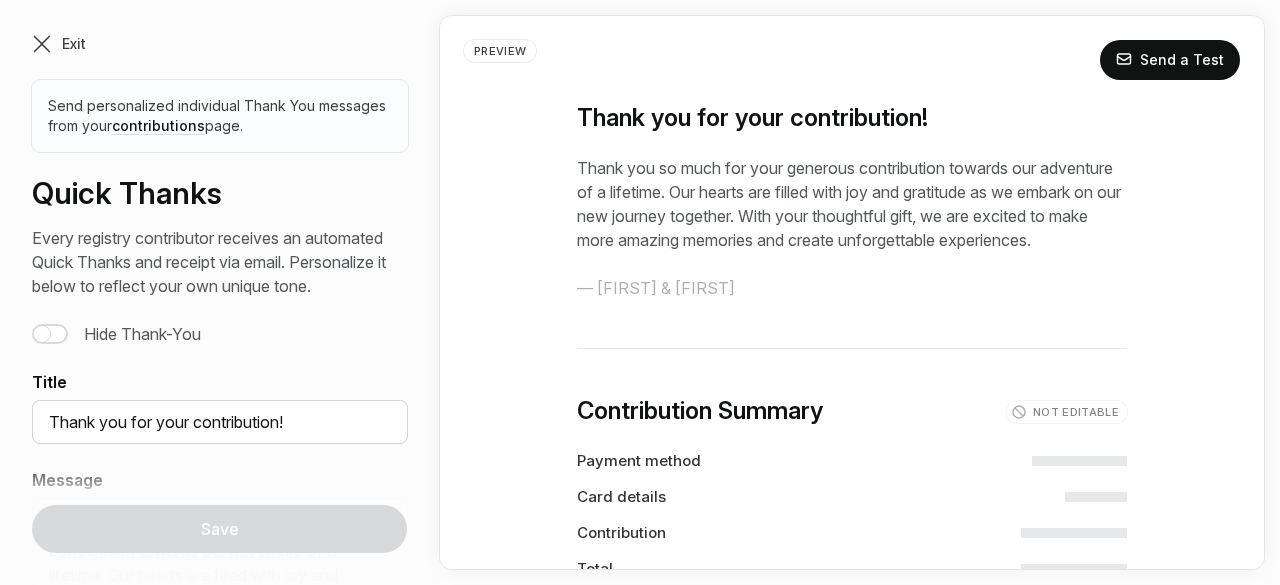 click at bounding box center [50, 334] 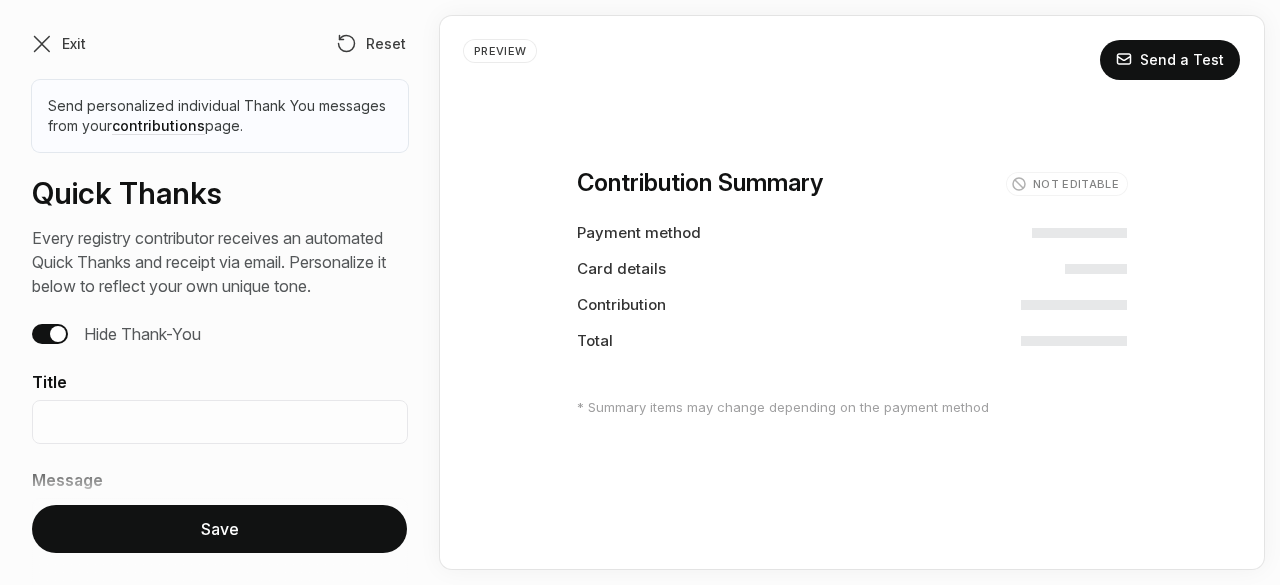 click at bounding box center (58, 334) 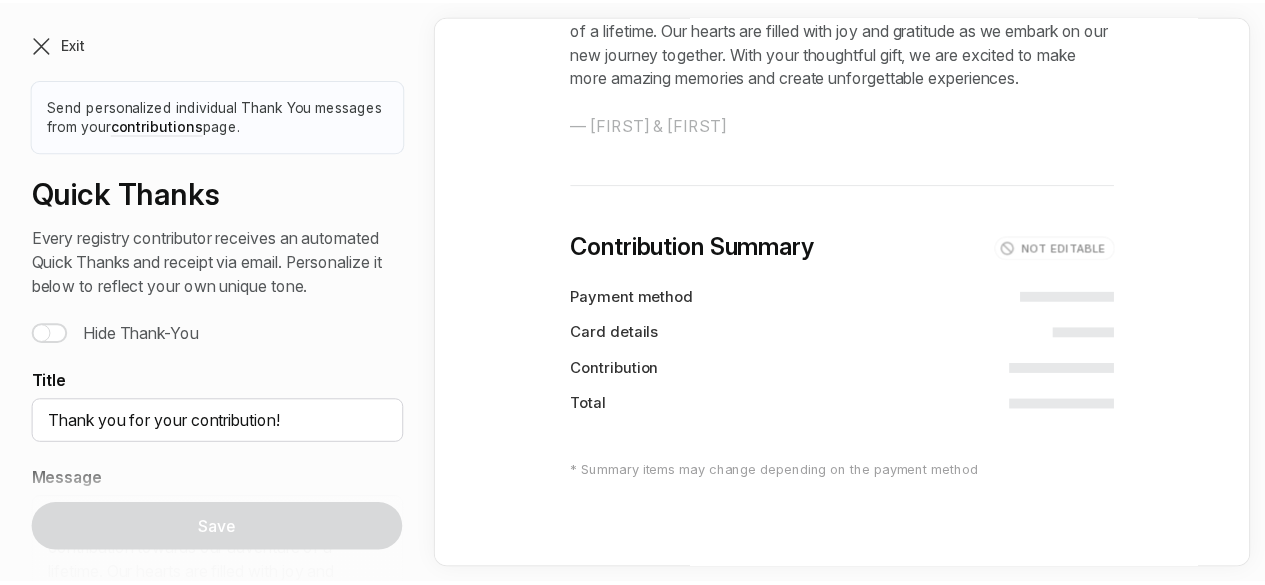 scroll, scrollTop: 0, scrollLeft: 0, axis: both 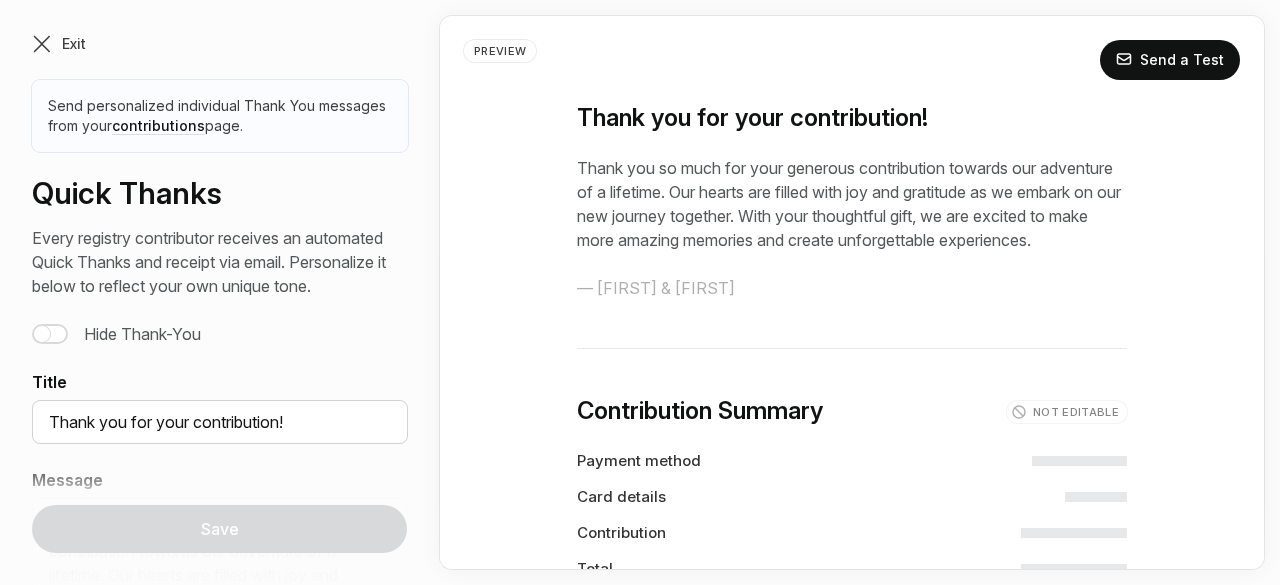 click at bounding box center [42, 44] 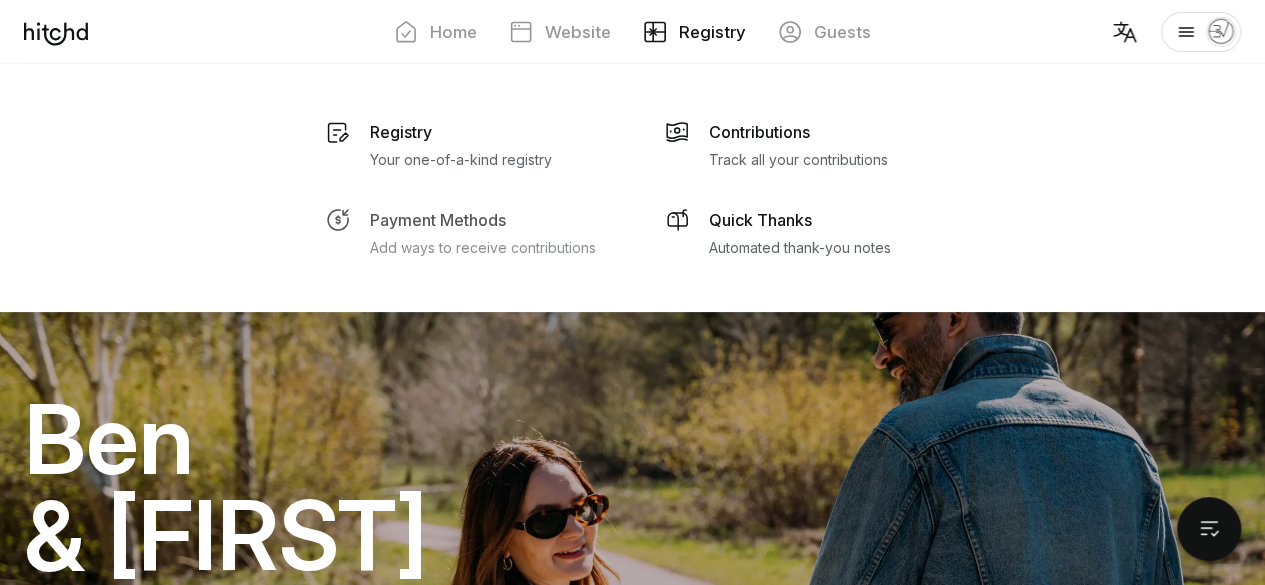 click on "Payment Methods" at bounding box center (401, 132) 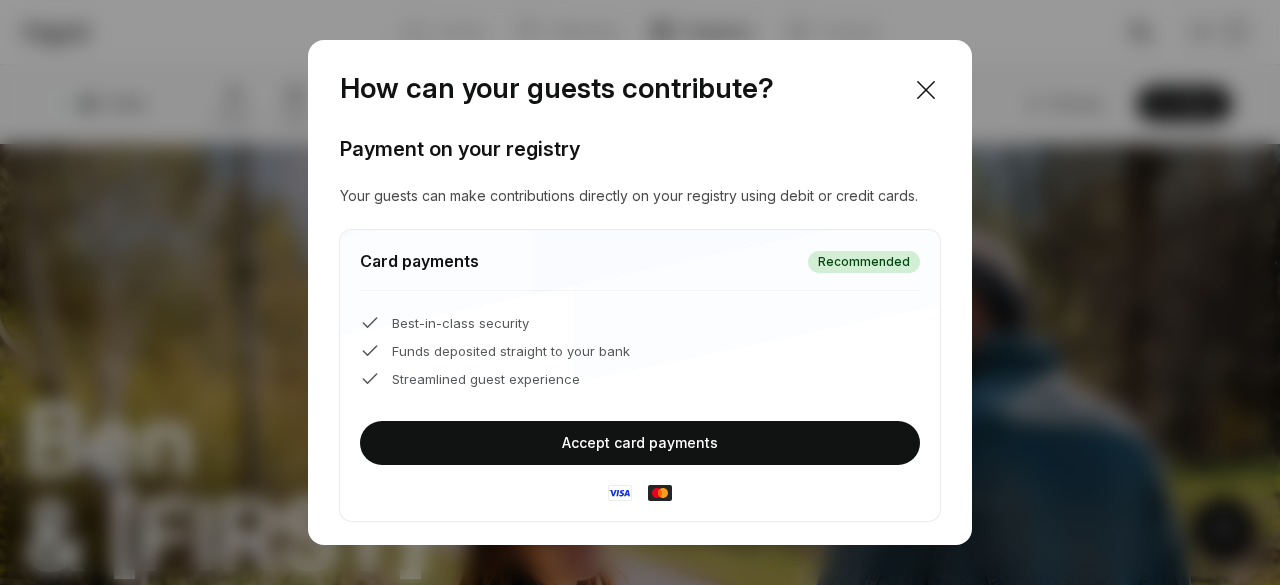 click on "Accept card payments" at bounding box center (640, 443) 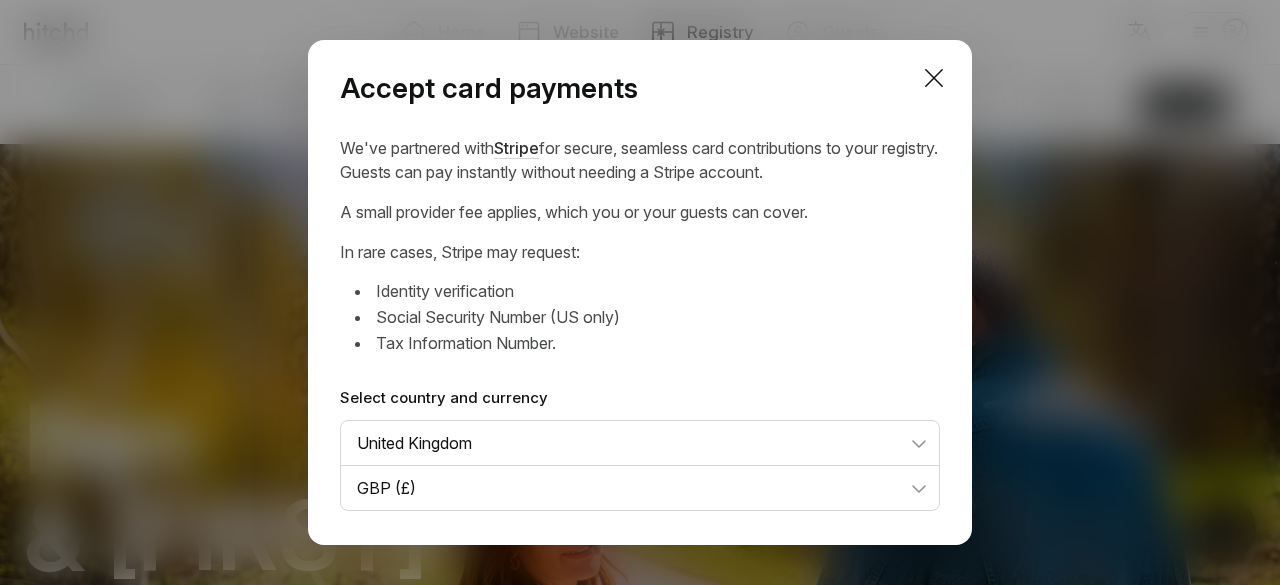 click on "Identity verification
[SSN] (US only)
[TAX ID]" at bounding box center (640, 541) 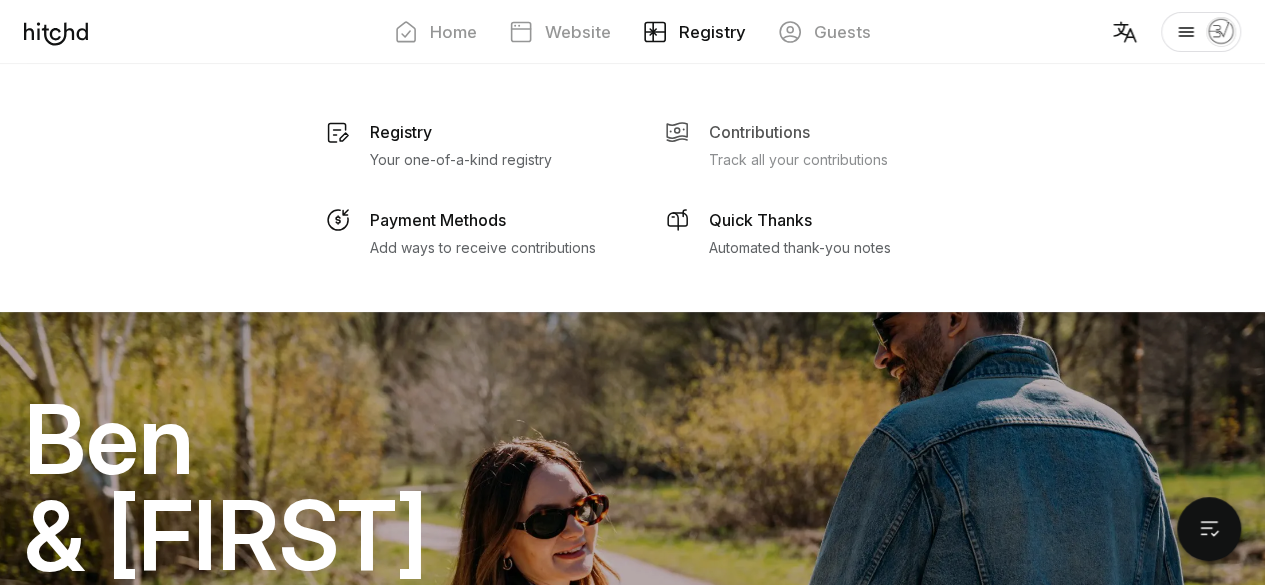 click on "Contributions
Track all your contributions" at bounding box center (461, 144) 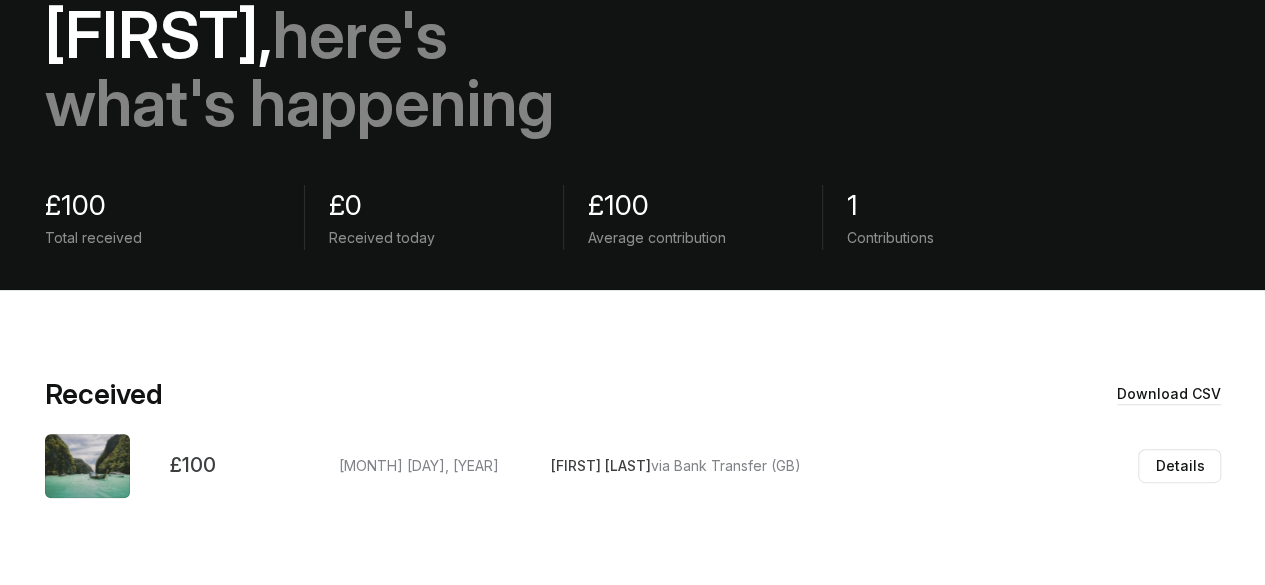 scroll, scrollTop: 0, scrollLeft: 0, axis: both 